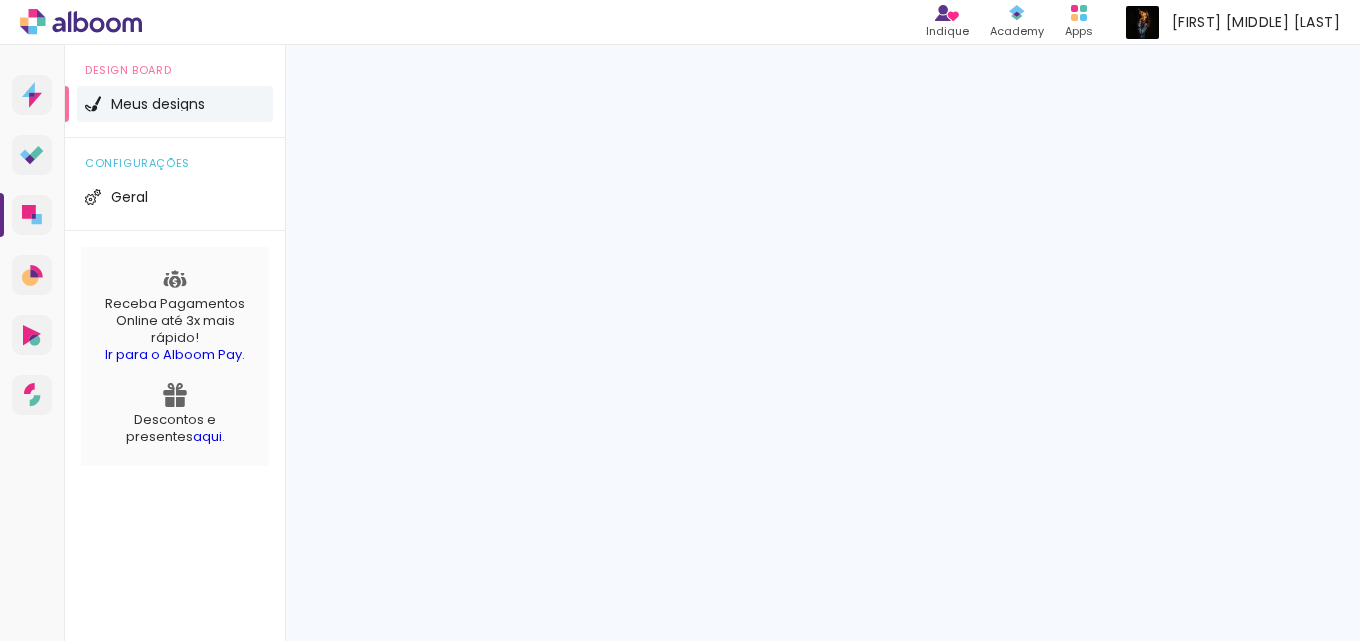 scroll, scrollTop: 0, scrollLeft: 0, axis: both 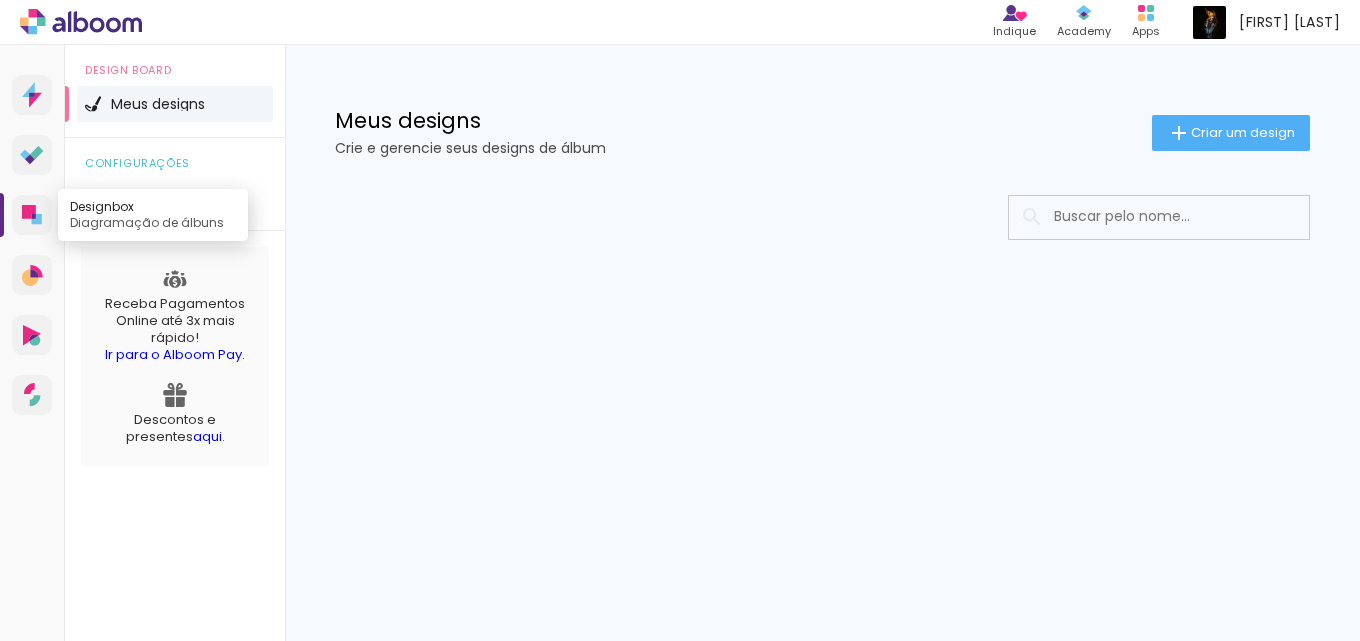 click 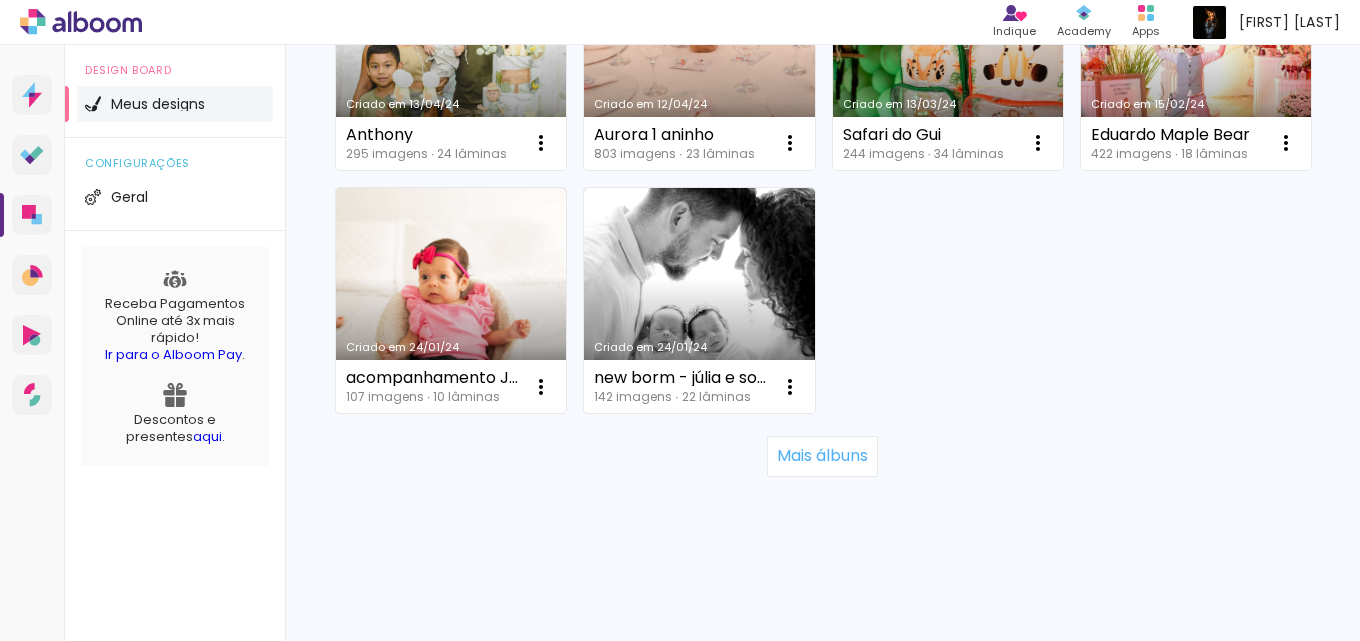 scroll, scrollTop: 2017, scrollLeft: 0, axis: vertical 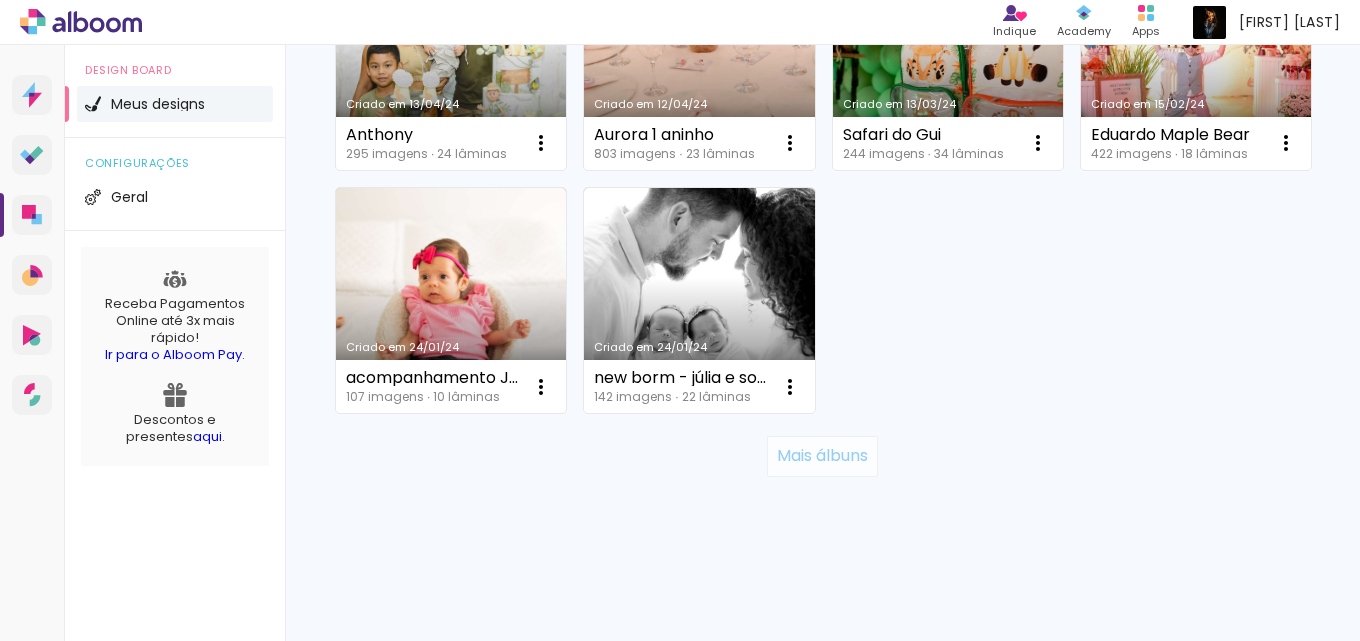 click on "Mais álbuns" 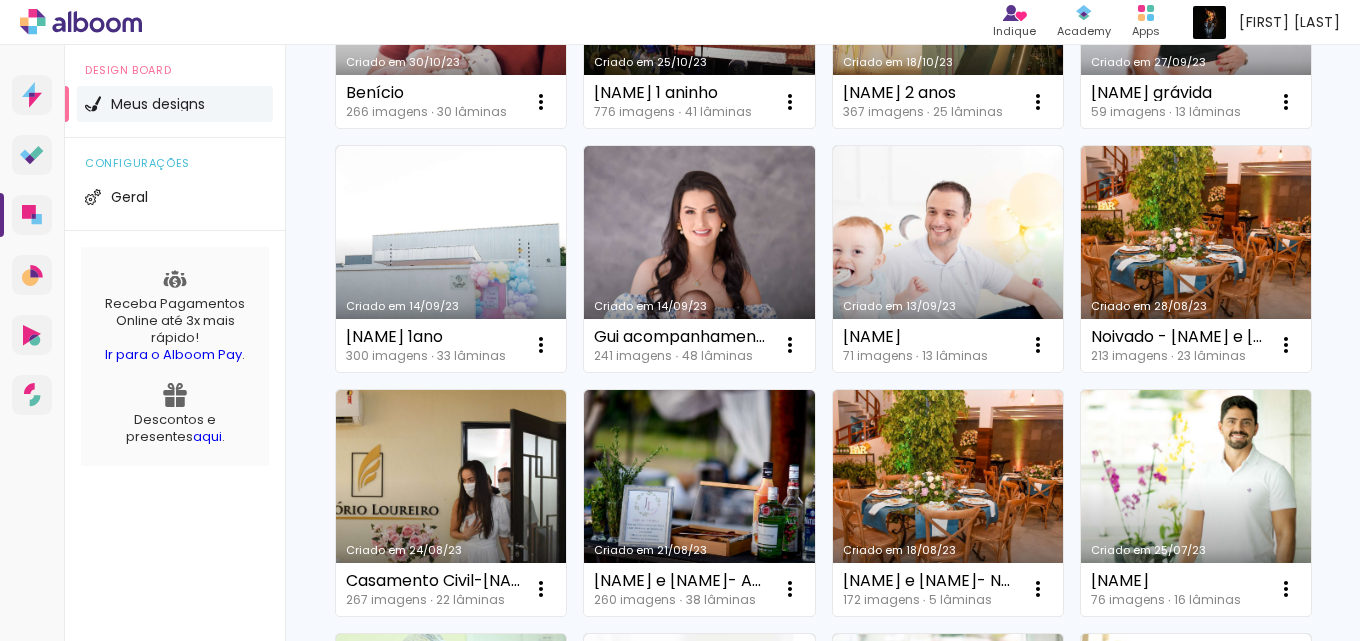 scroll, scrollTop: 2417, scrollLeft: 0, axis: vertical 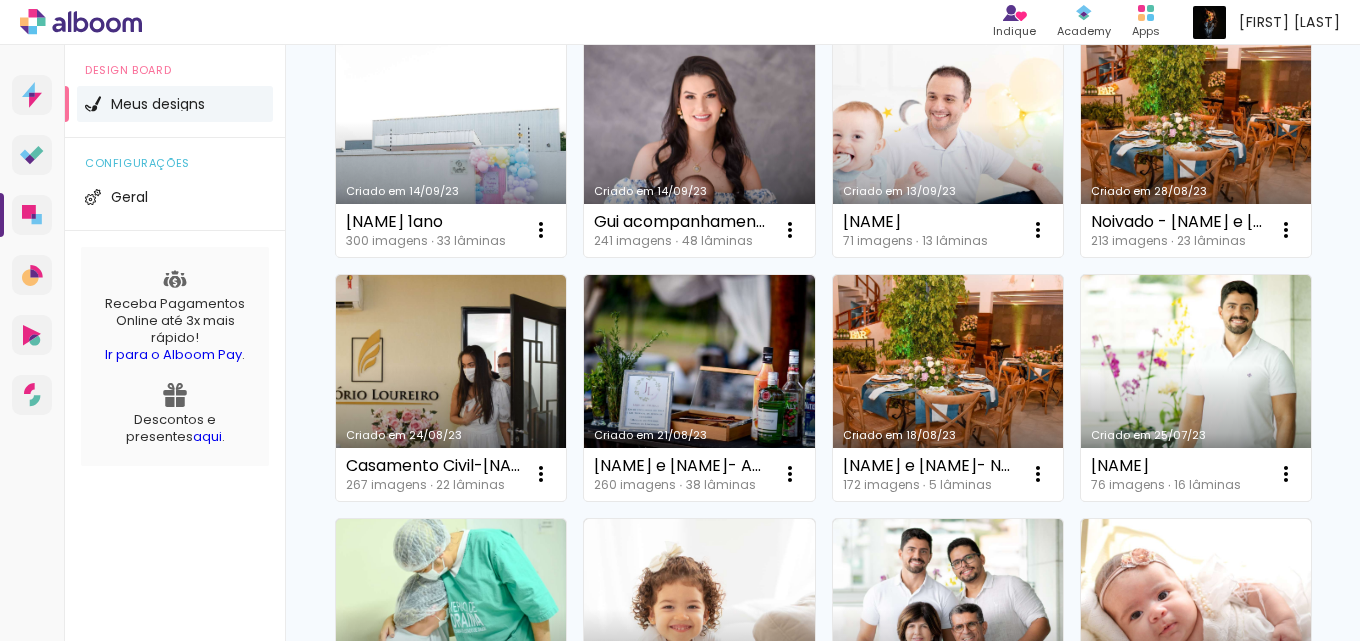 click on "Criado em 01/11/23" at bounding box center (1196, -343) 